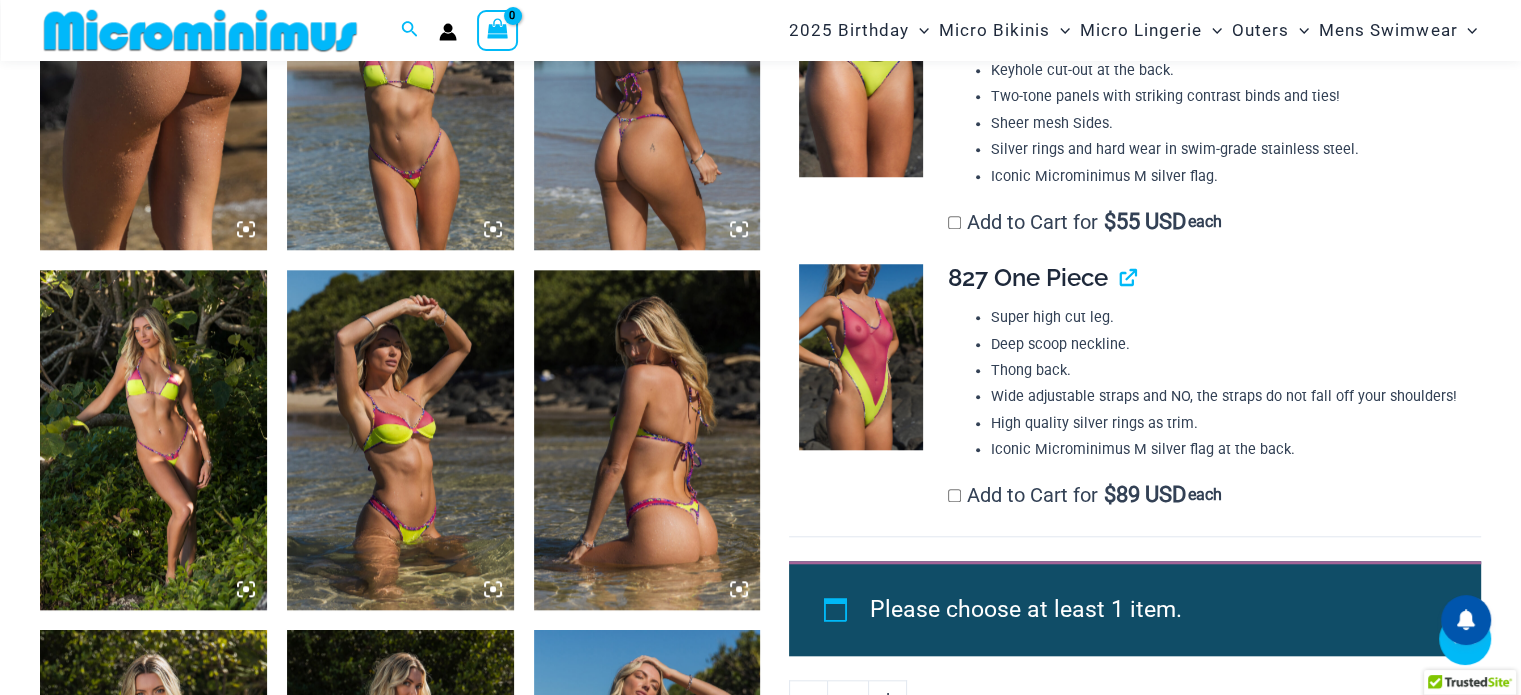 scroll, scrollTop: 1784, scrollLeft: 0, axis: vertical 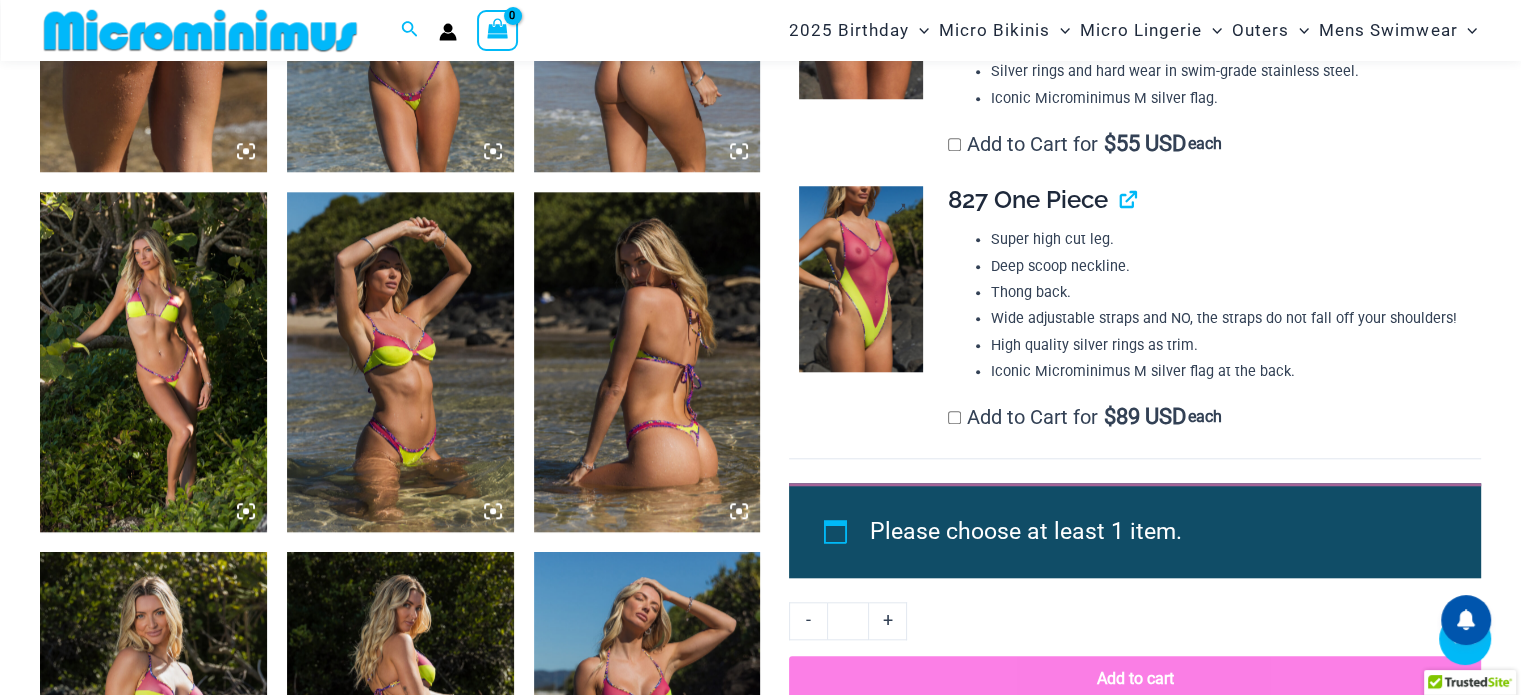 click at bounding box center (861, 279) 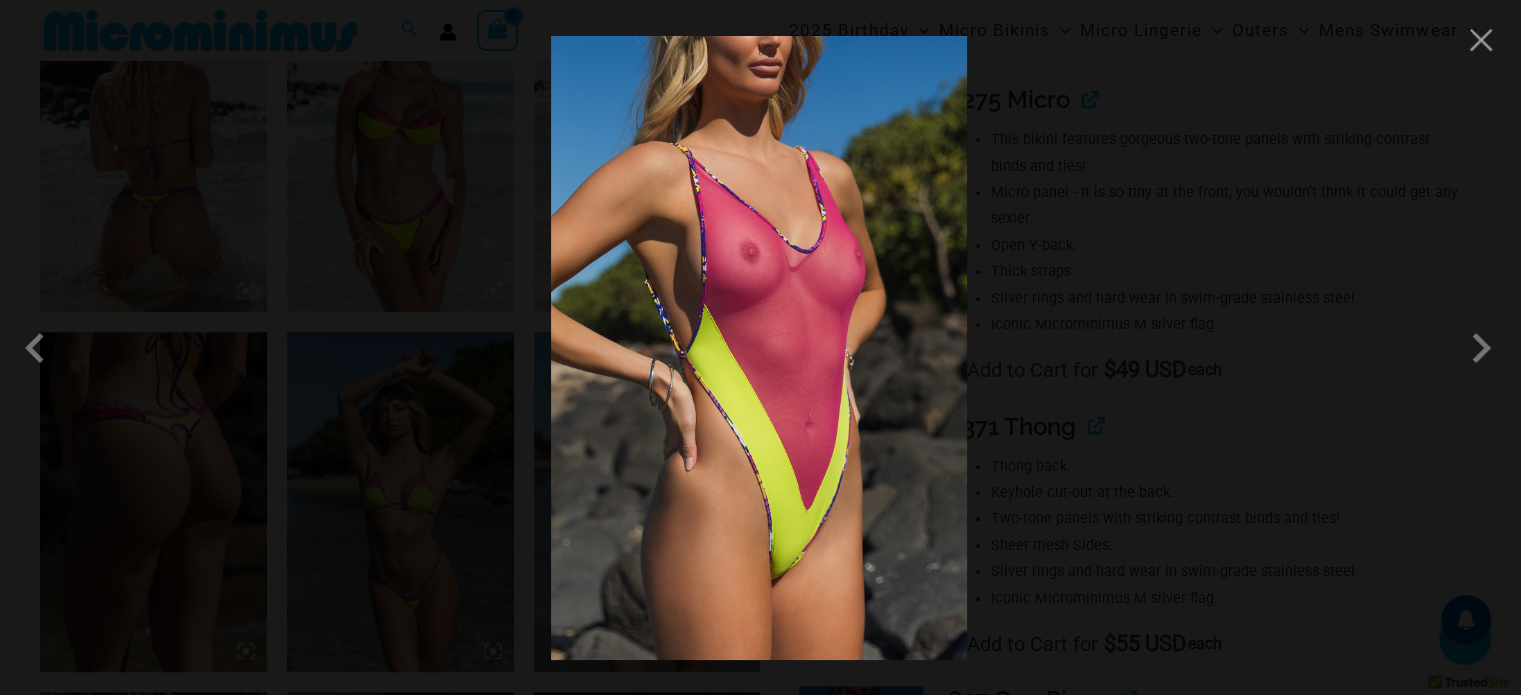 scroll, scrollTop: 1284, scrollLeft: 0, axis: vertical 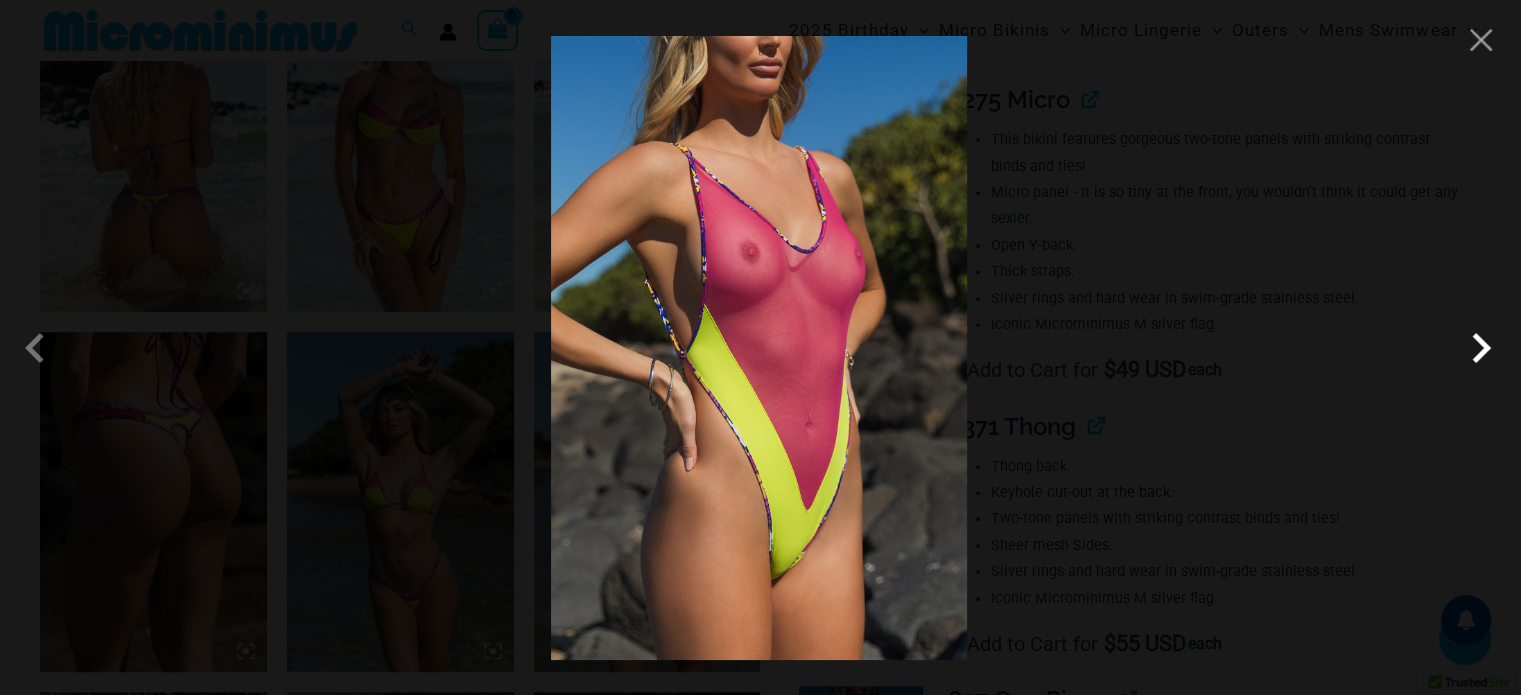 click at bounding box center [1481, 348] 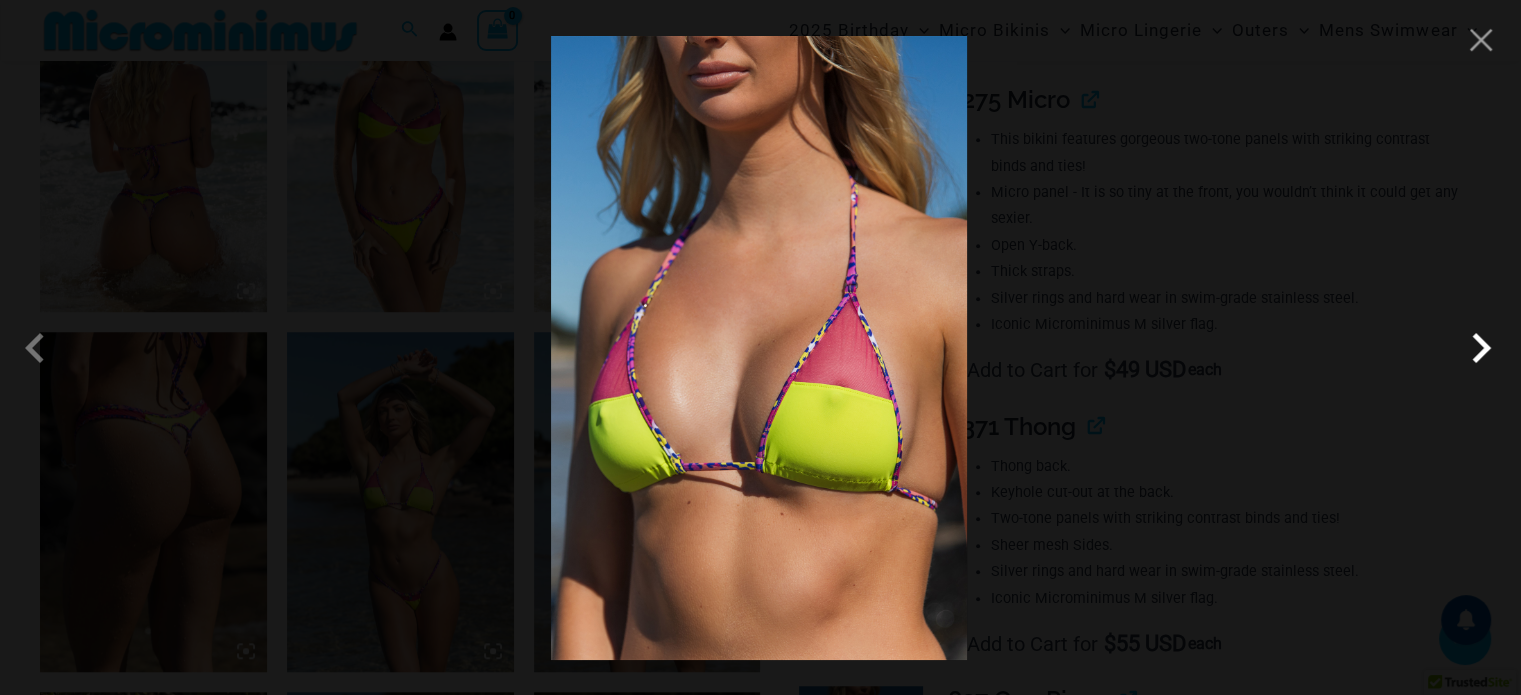click at bounding box center (1481, 348) 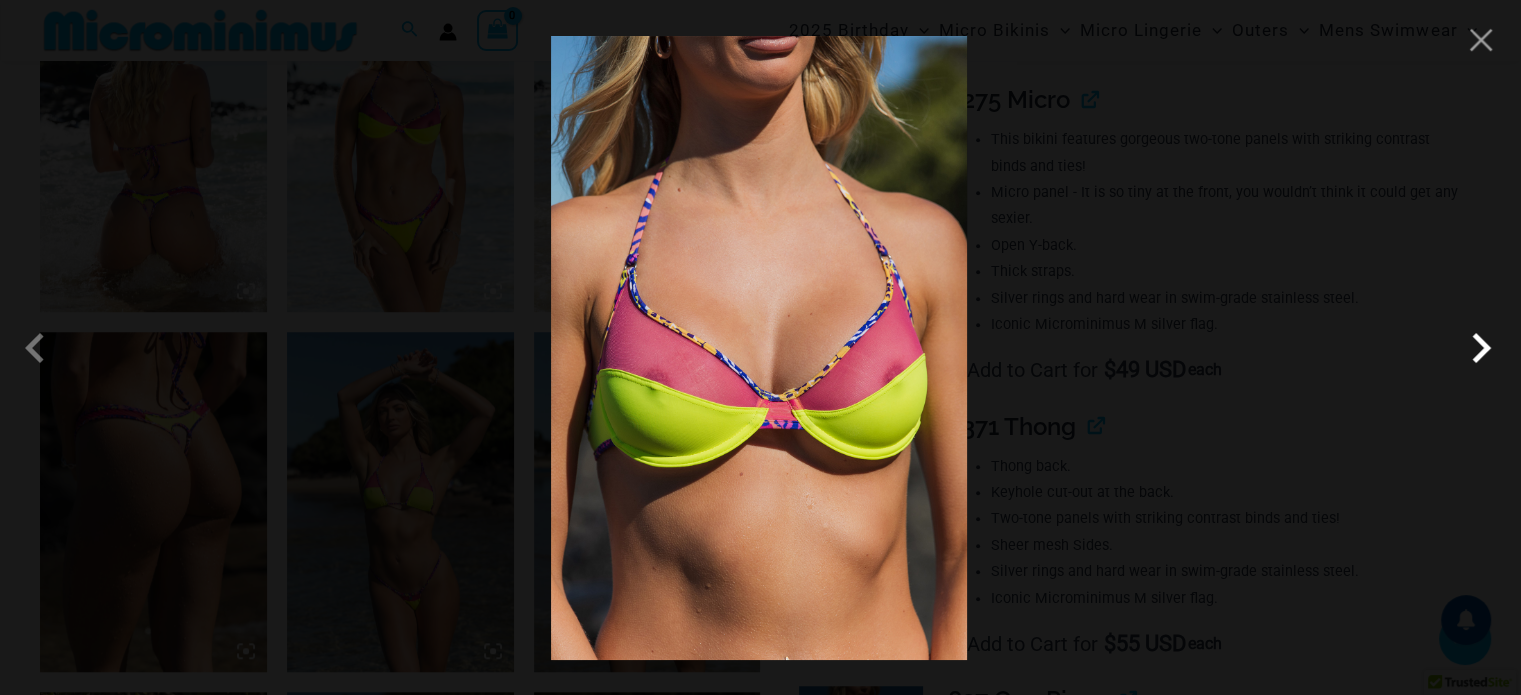 click at bounding box center (1481, 348) 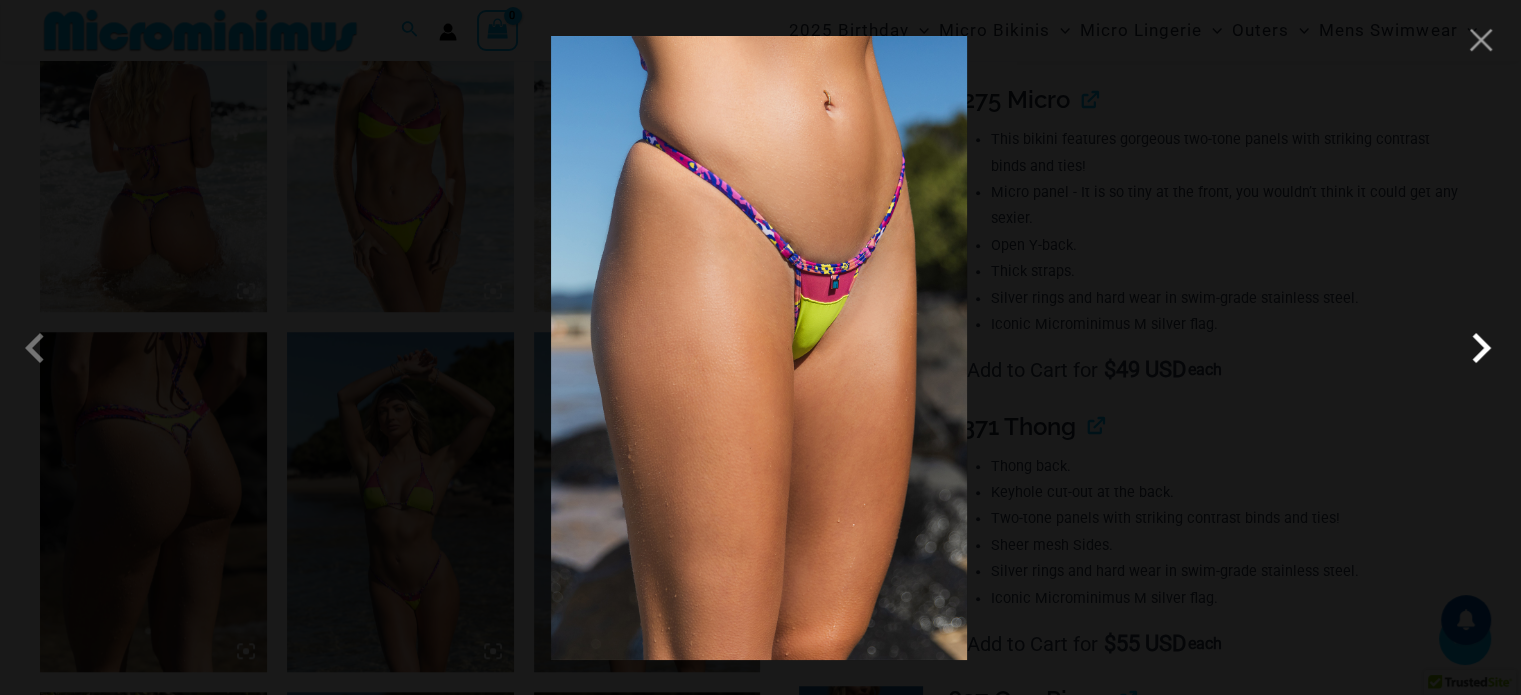 click at bounding box center (1481, 348) 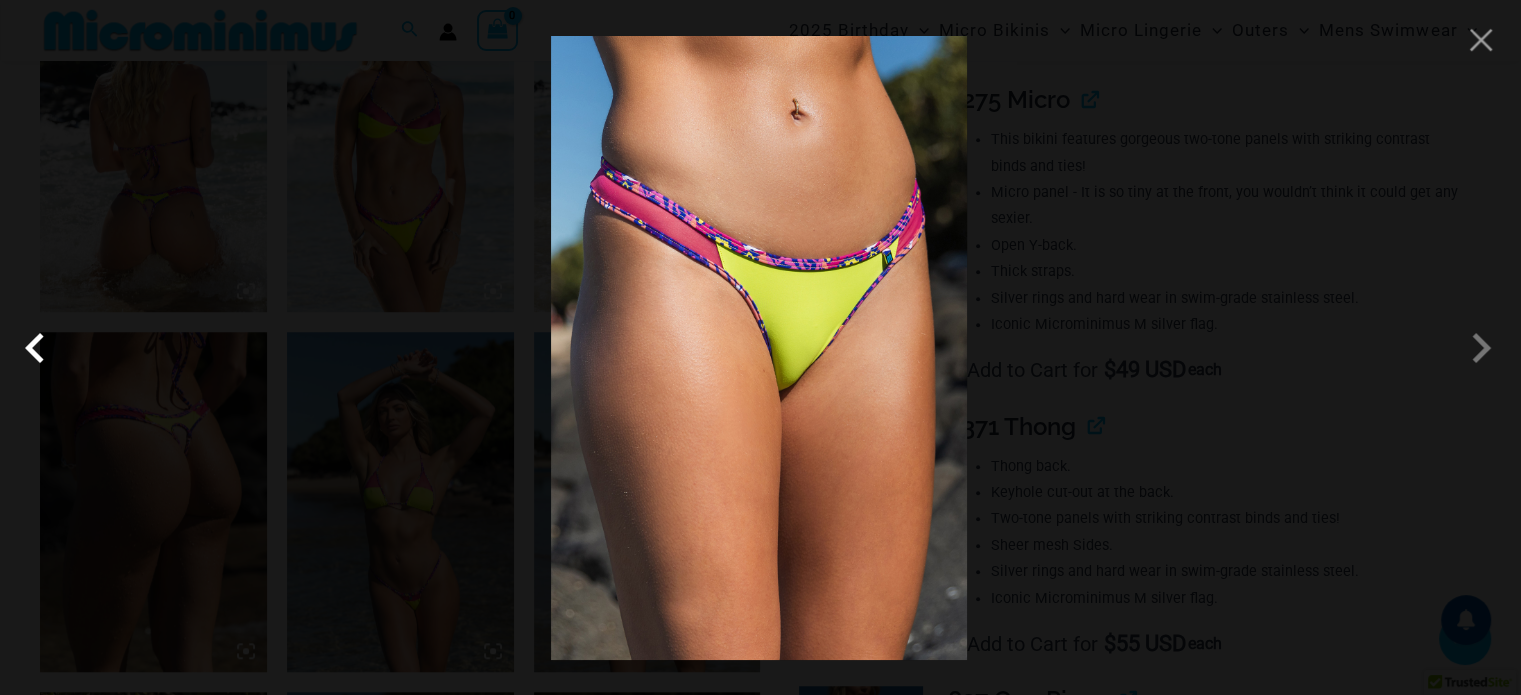 click at bounding box center (40, 348) 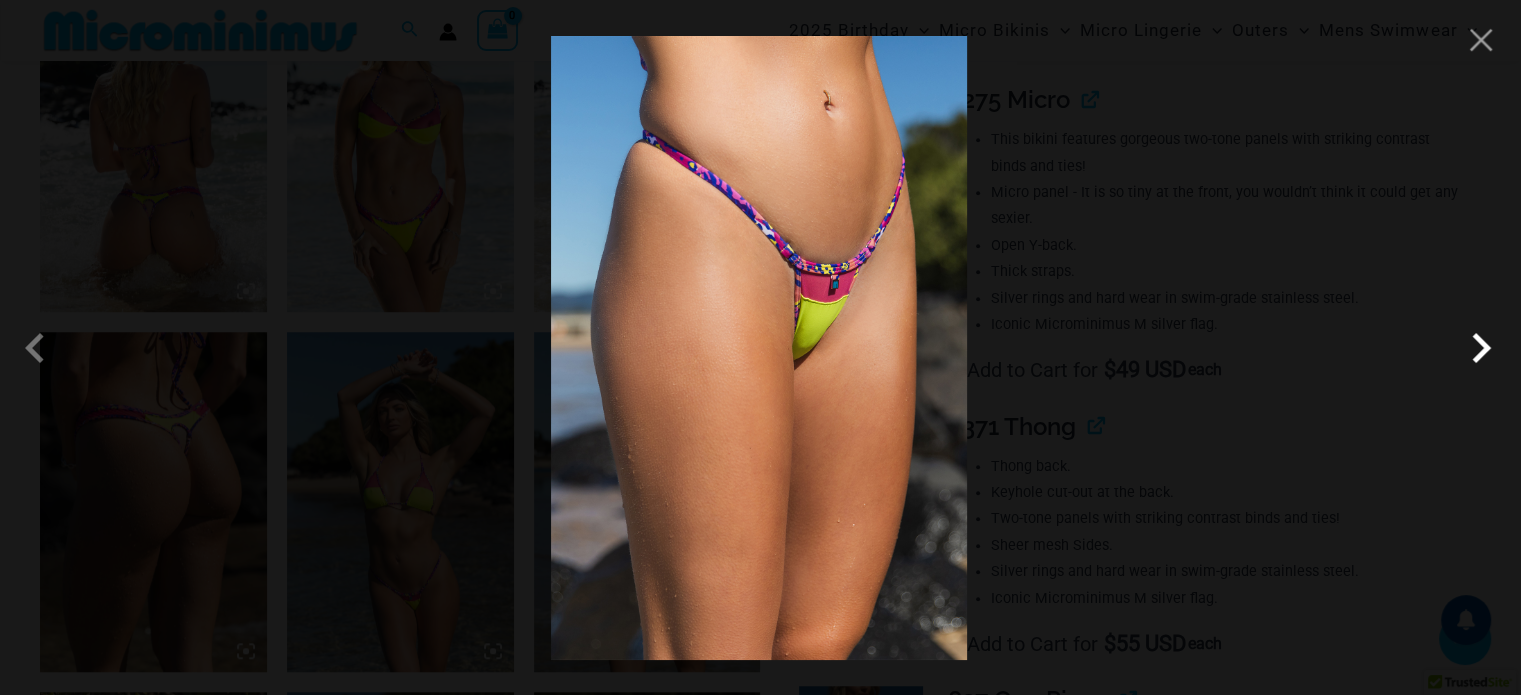 click at bounding box center (1481, 348) 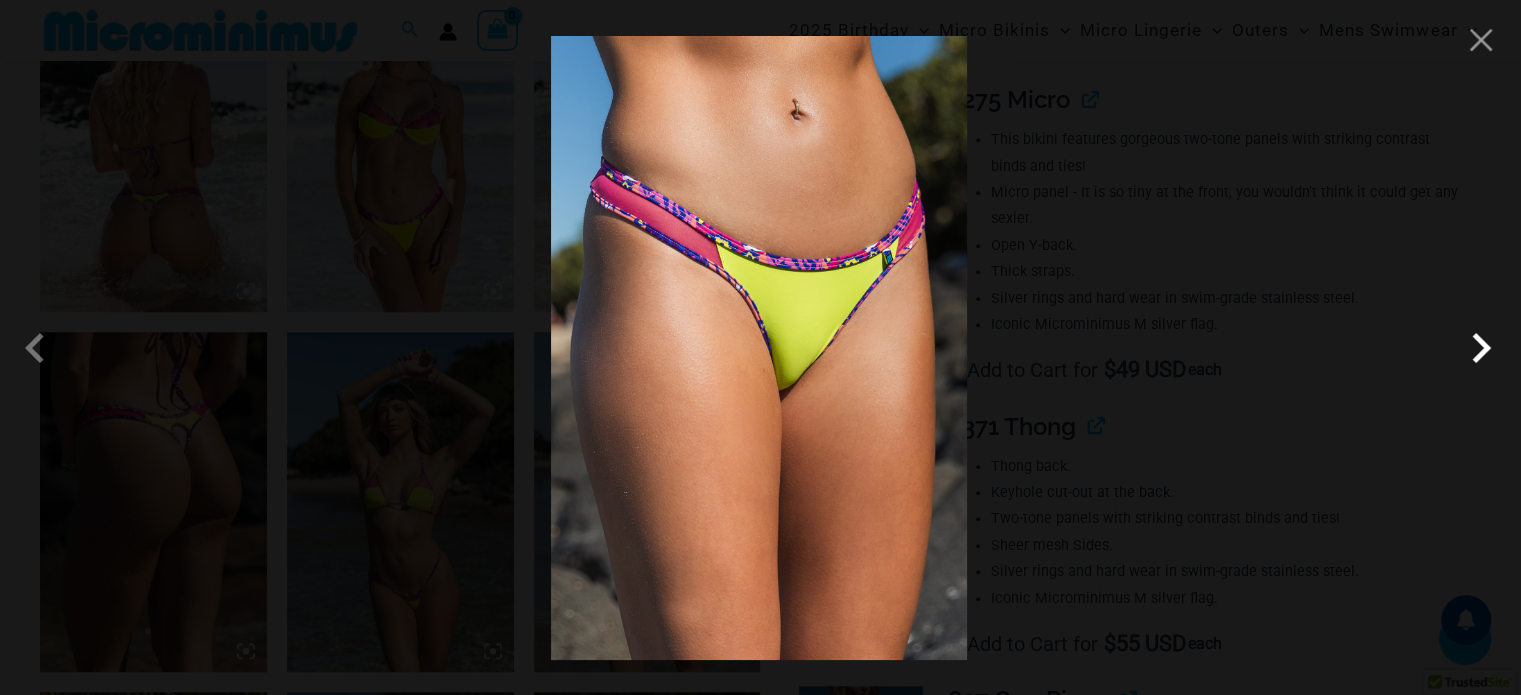click at bounding box center [1481, 348] 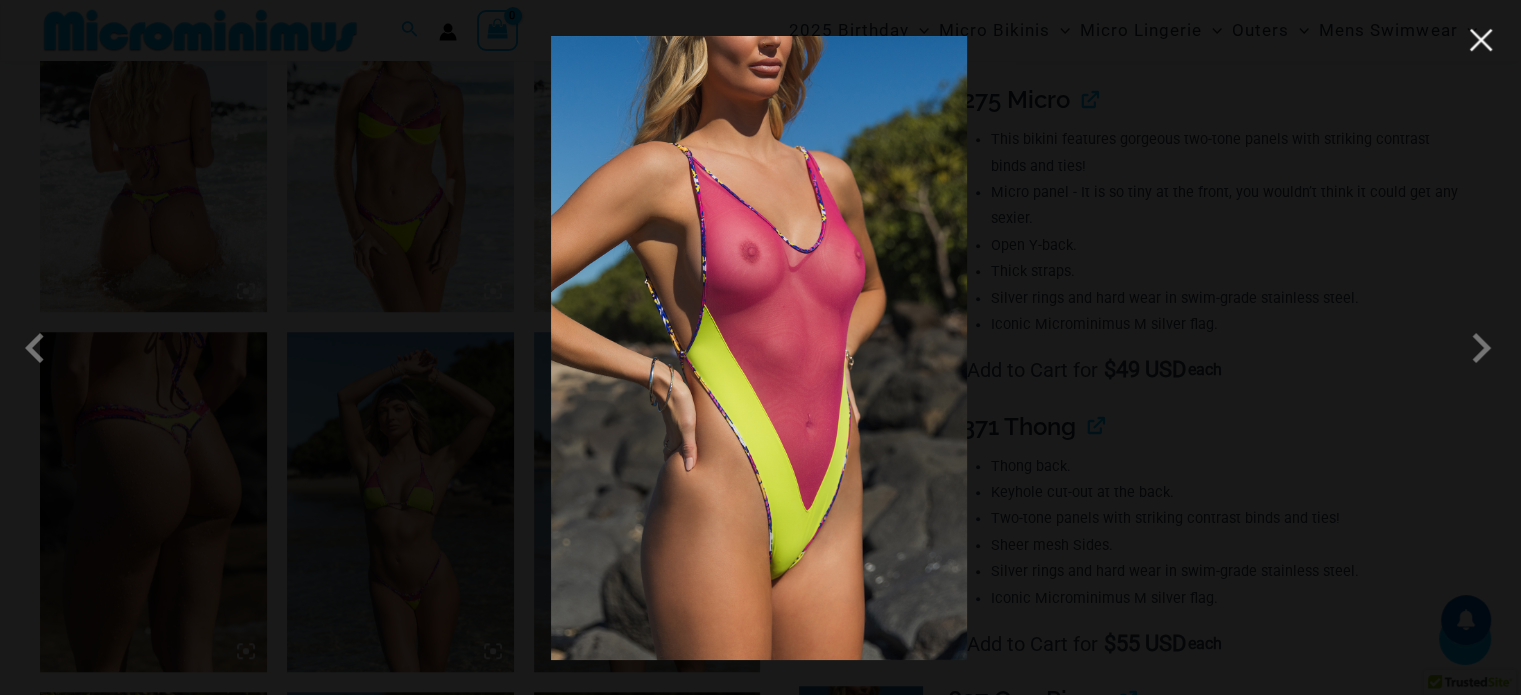 click at bounding box center [1481, 40] 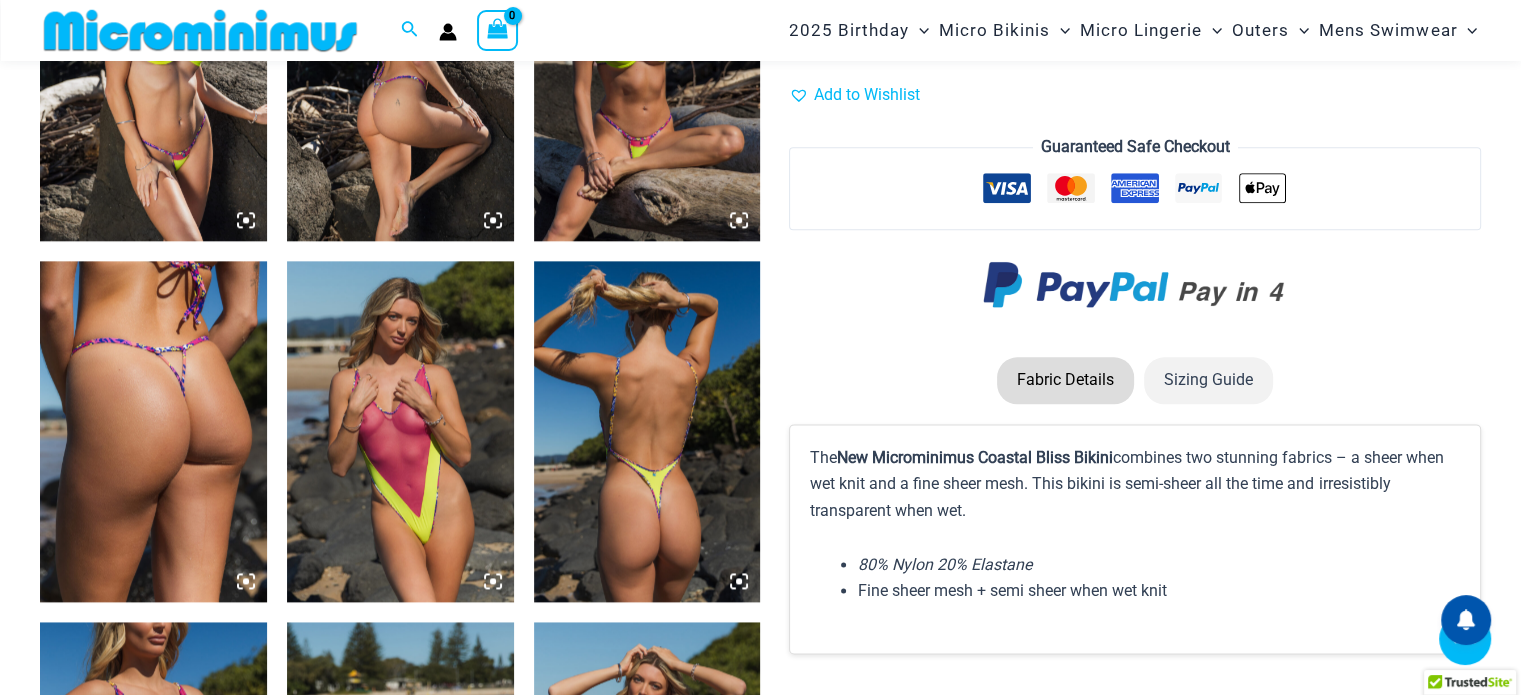 scroll, scrollTop: 2484, scrollLeft: 0, axis: vertical 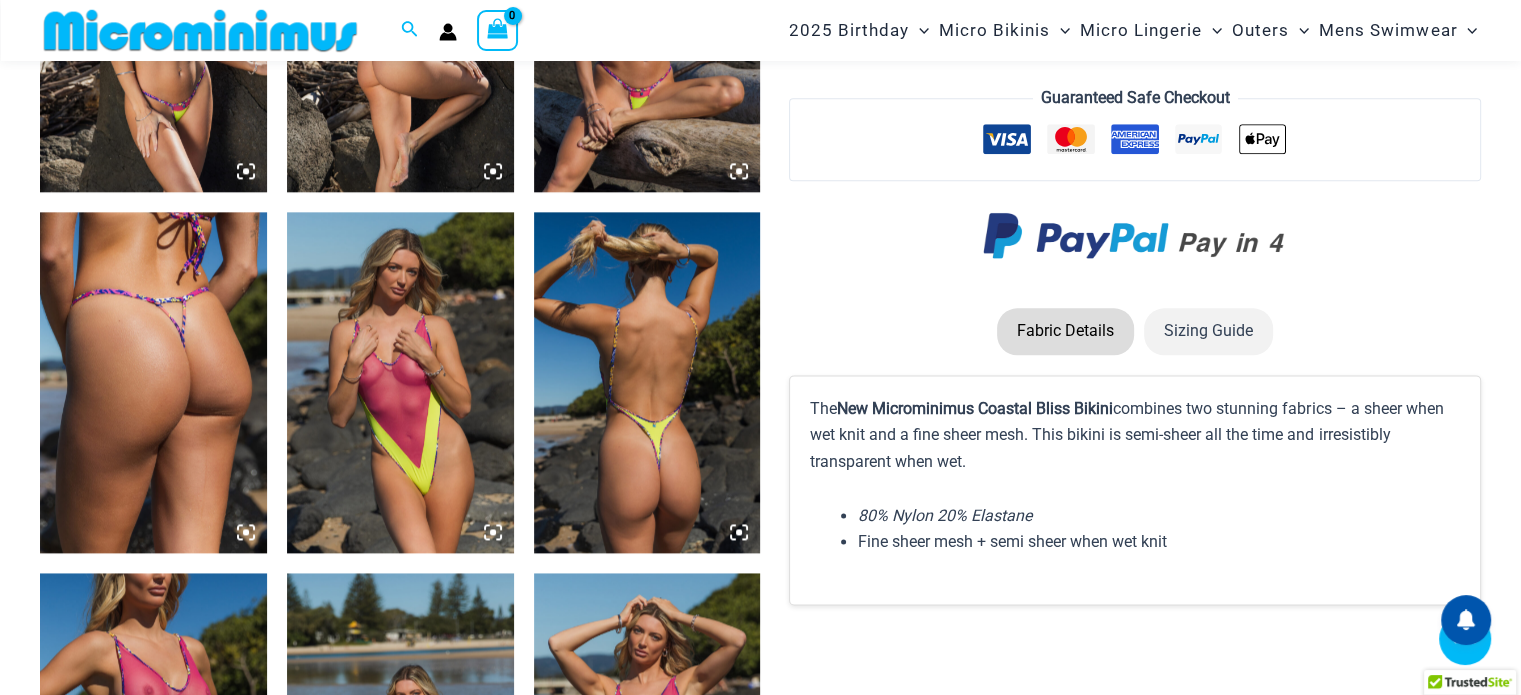 click at bounding box center (400, 382) 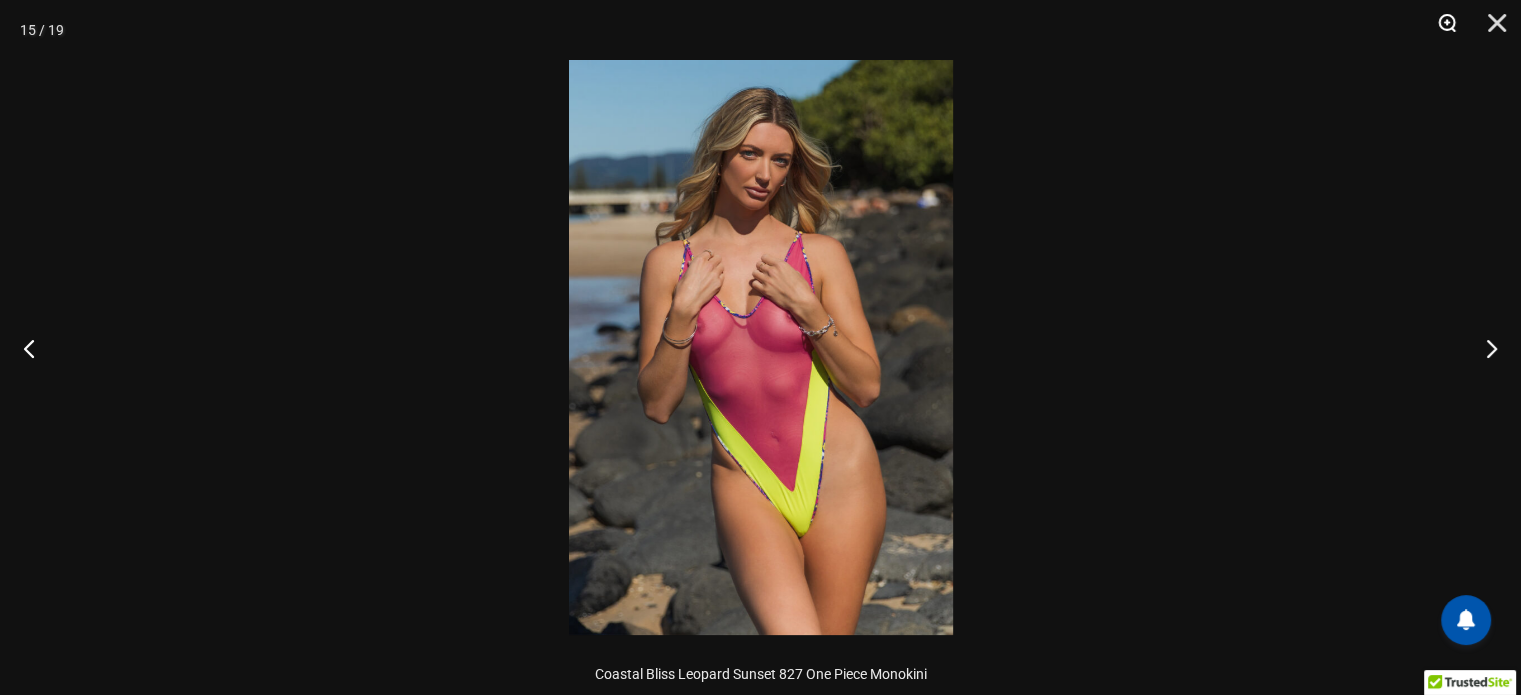 click at bounding box center [1440, 30] 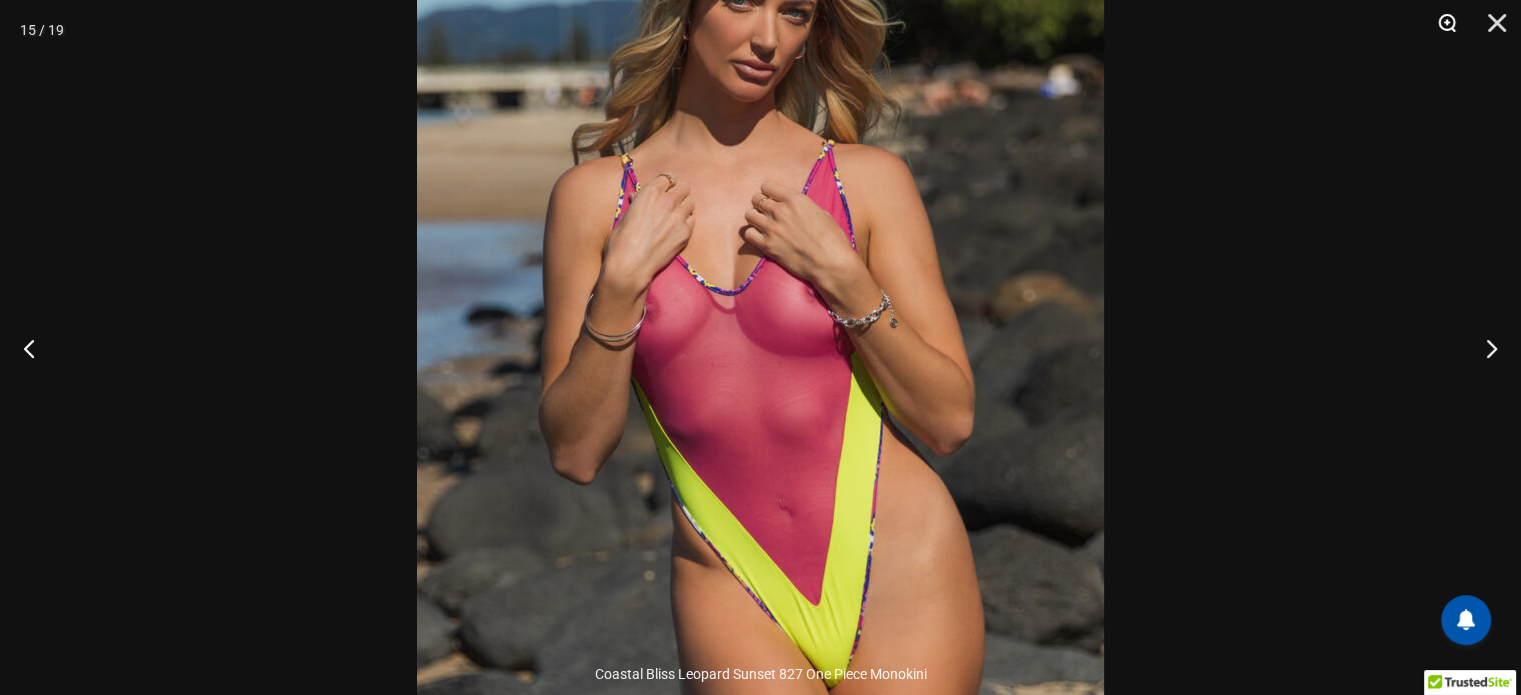 click at bounding box center (1440, 30) 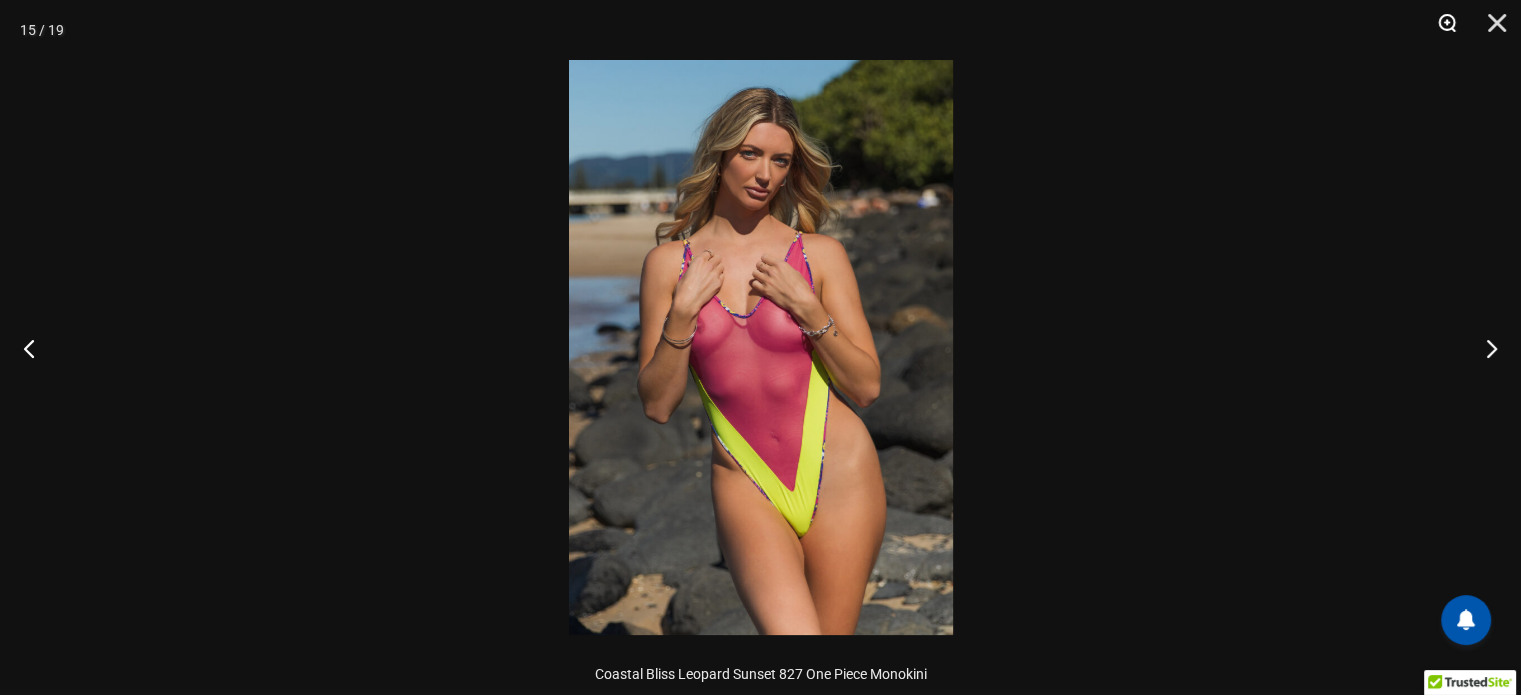 click at bounding box center [1440, 30] 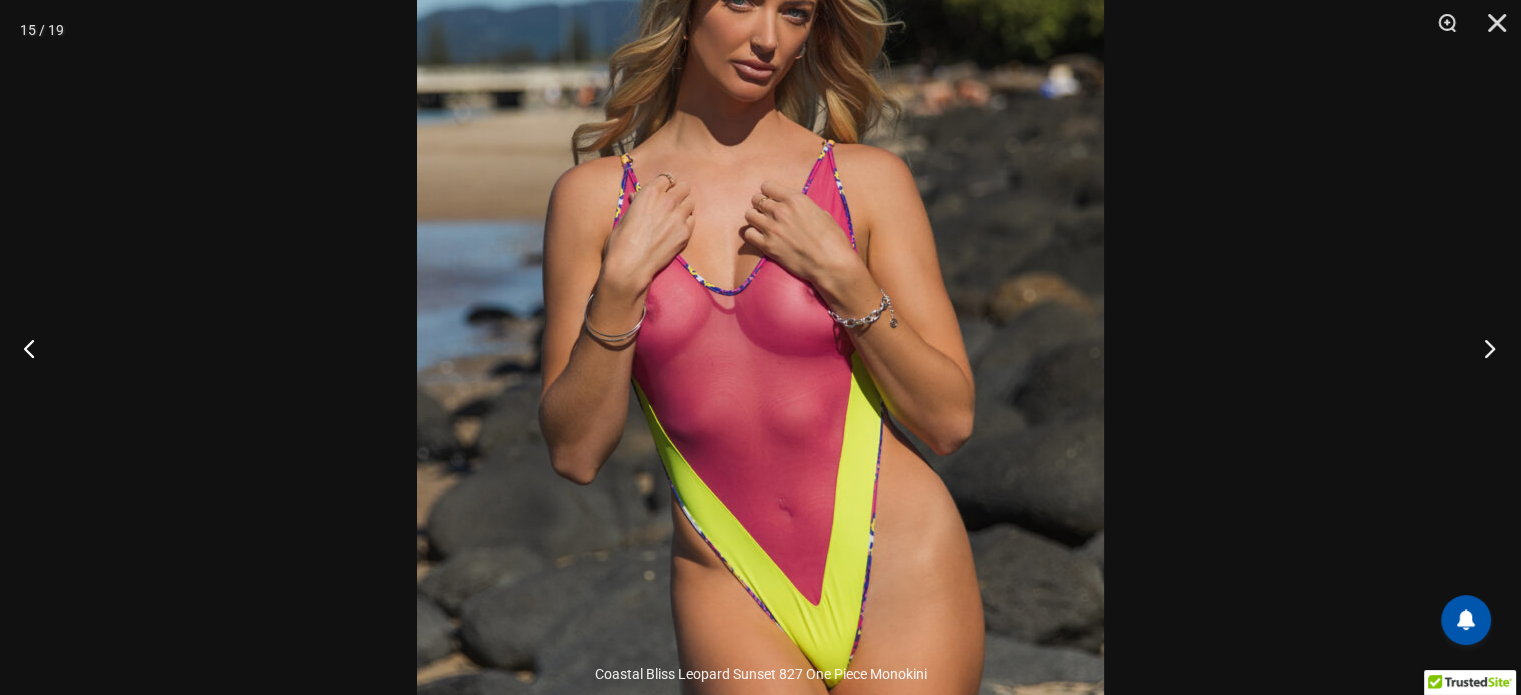 click at bounding box center (1483, 348) 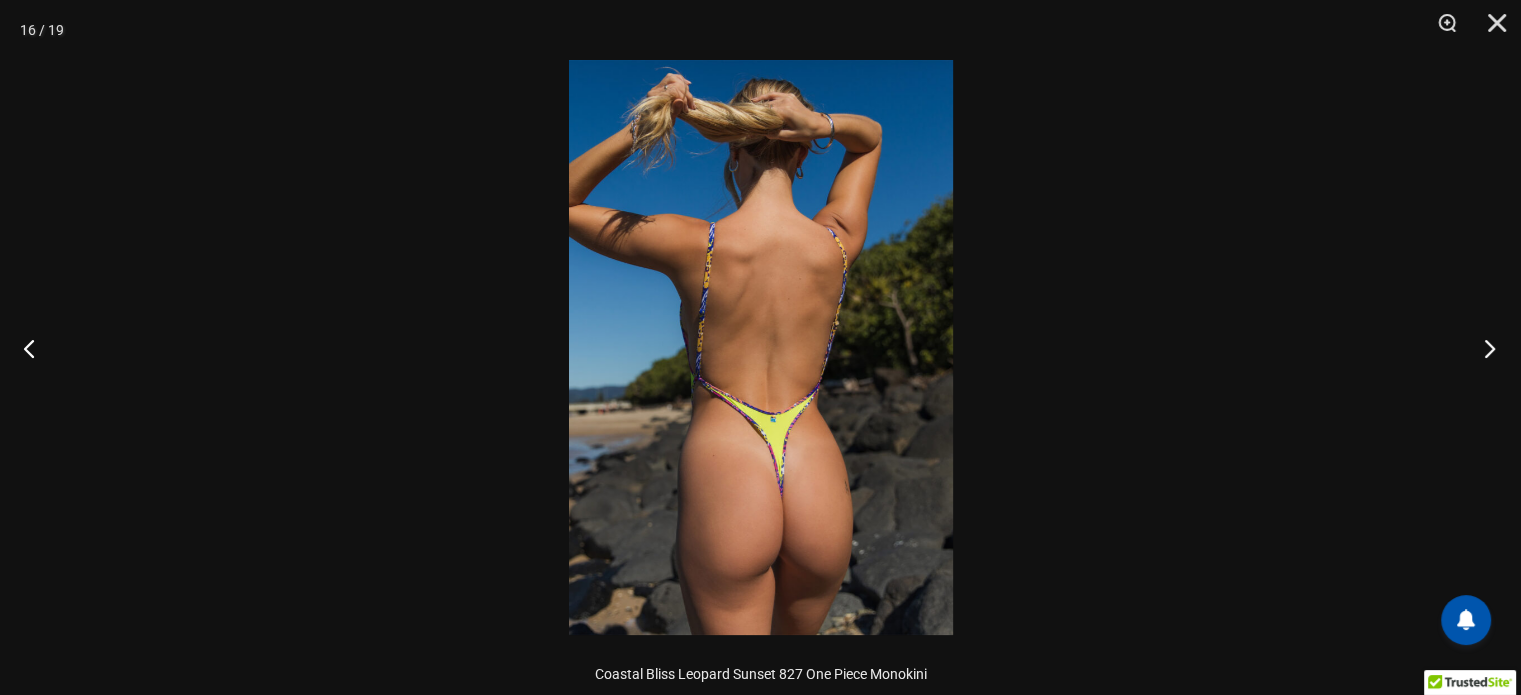 click at bounding box center [1483, 348] 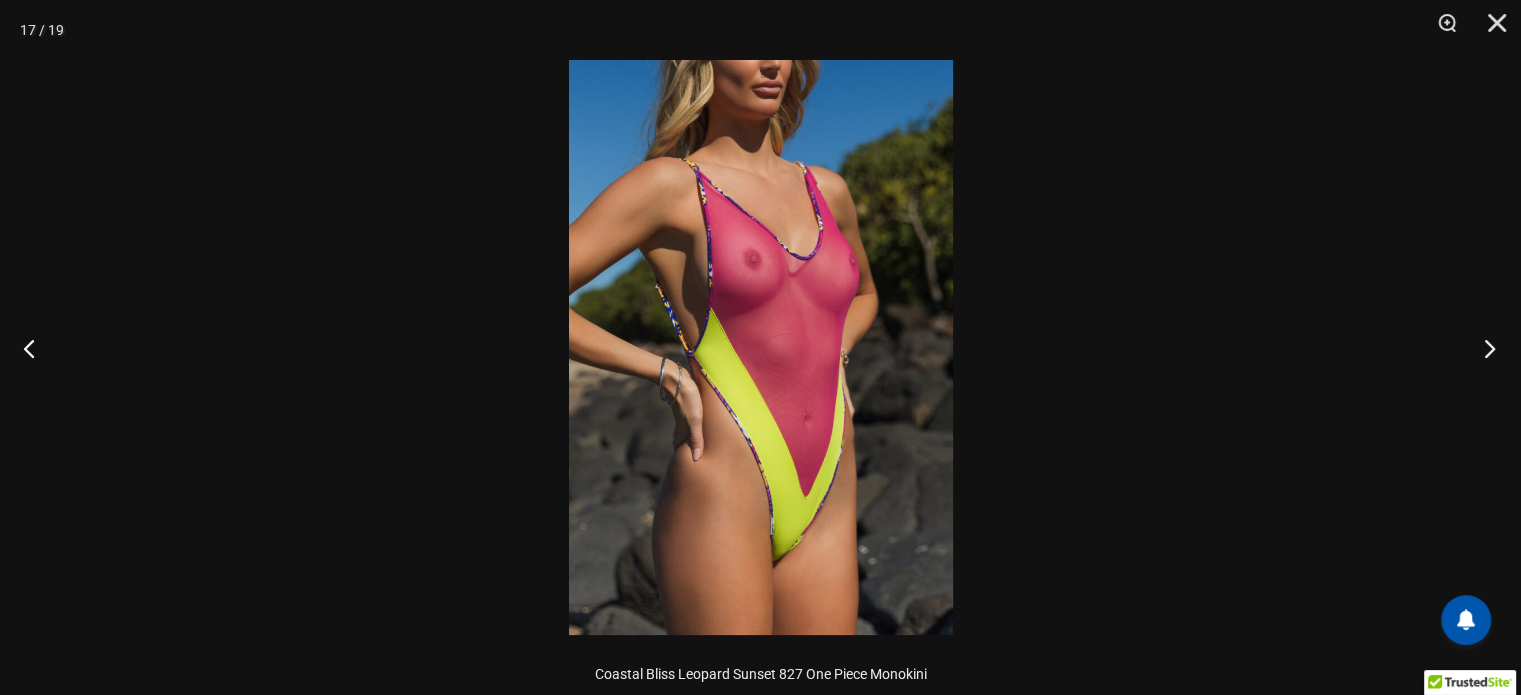 click at bounding box center (1483, 348) 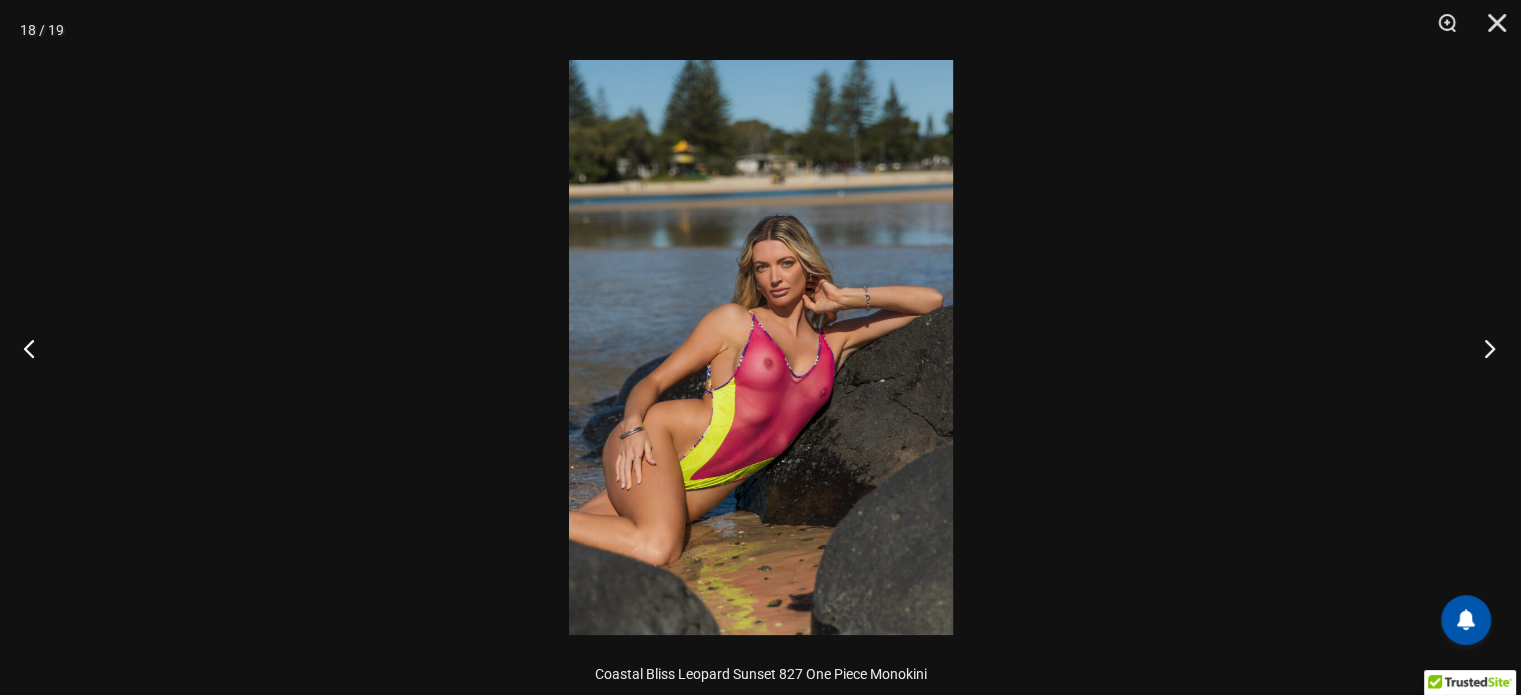 click at bounding box center [1483, 348] 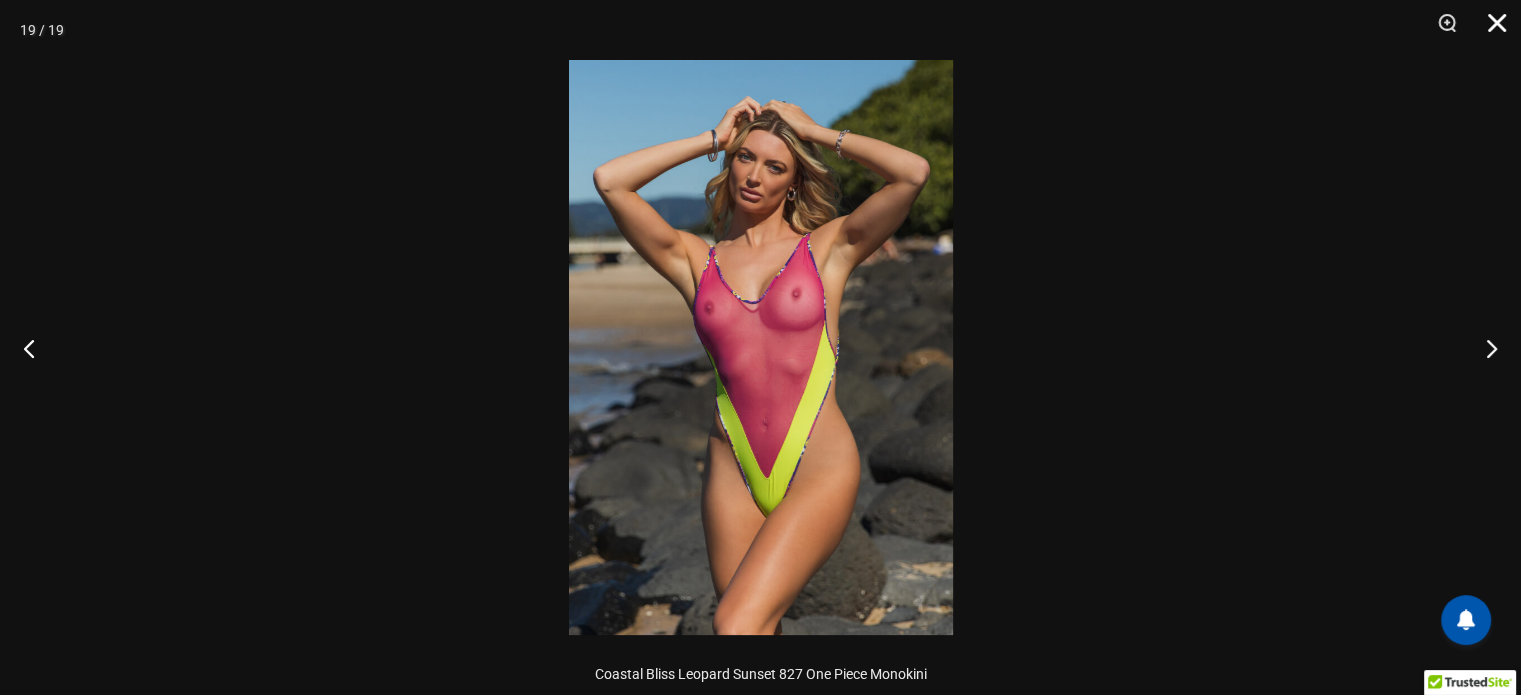 click at bounding box center (1490, 30) 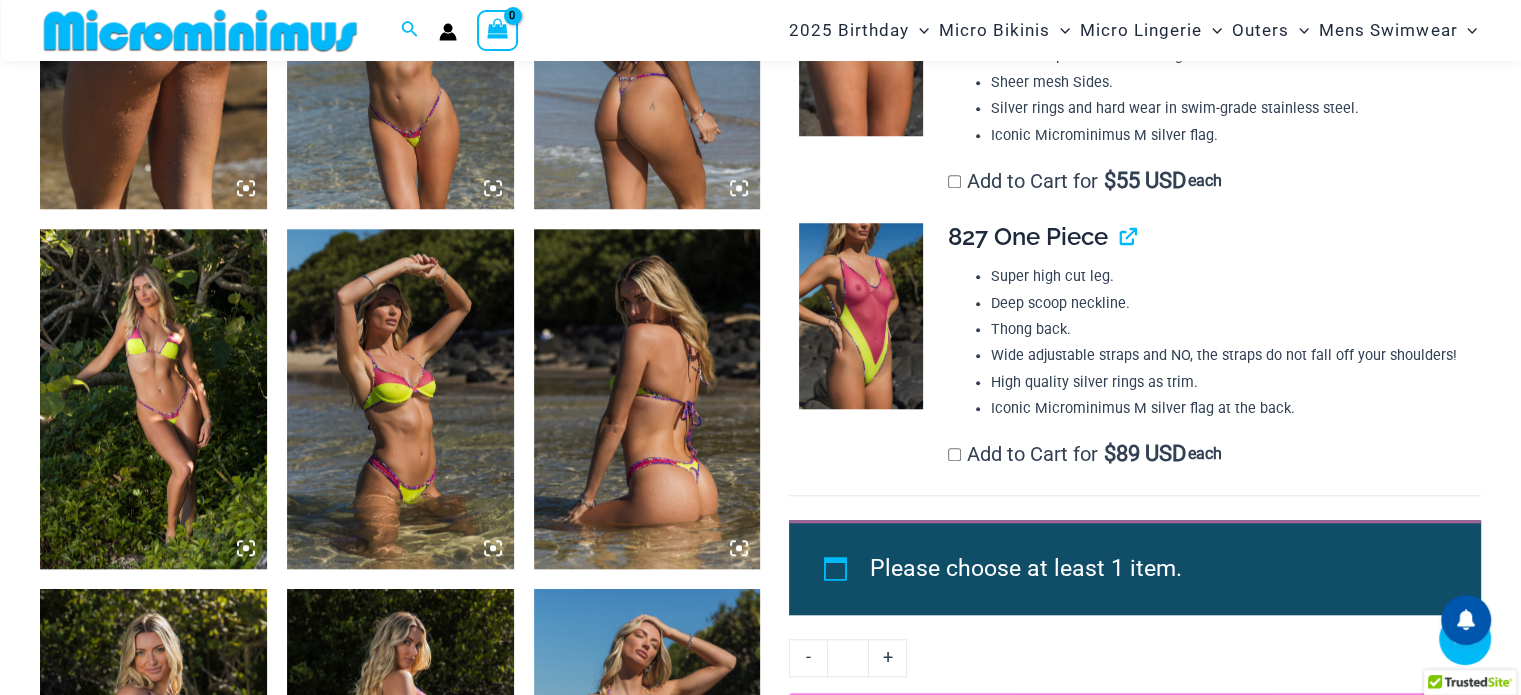 scroll, scrollTop: 1484, scrollLeft: 0, axis: vertical 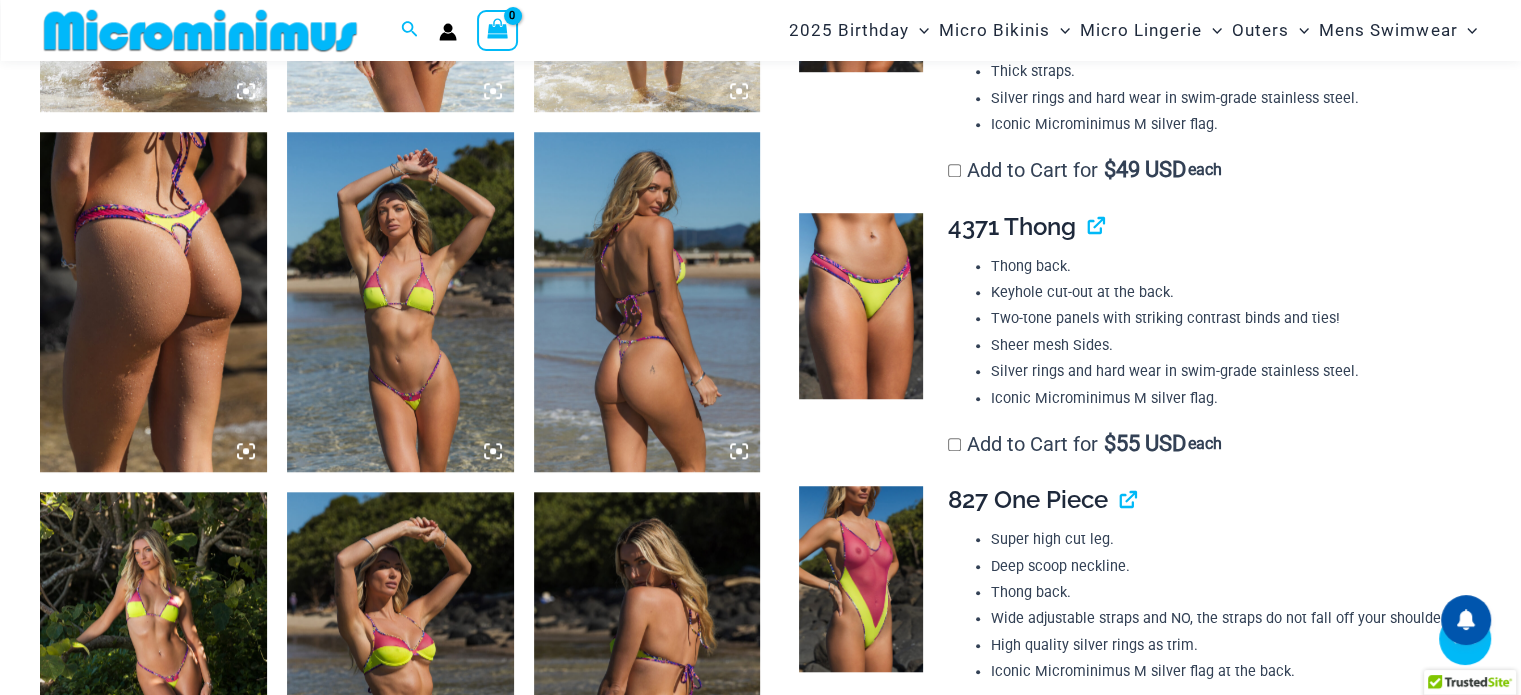 click at bounding box center [647, 302] 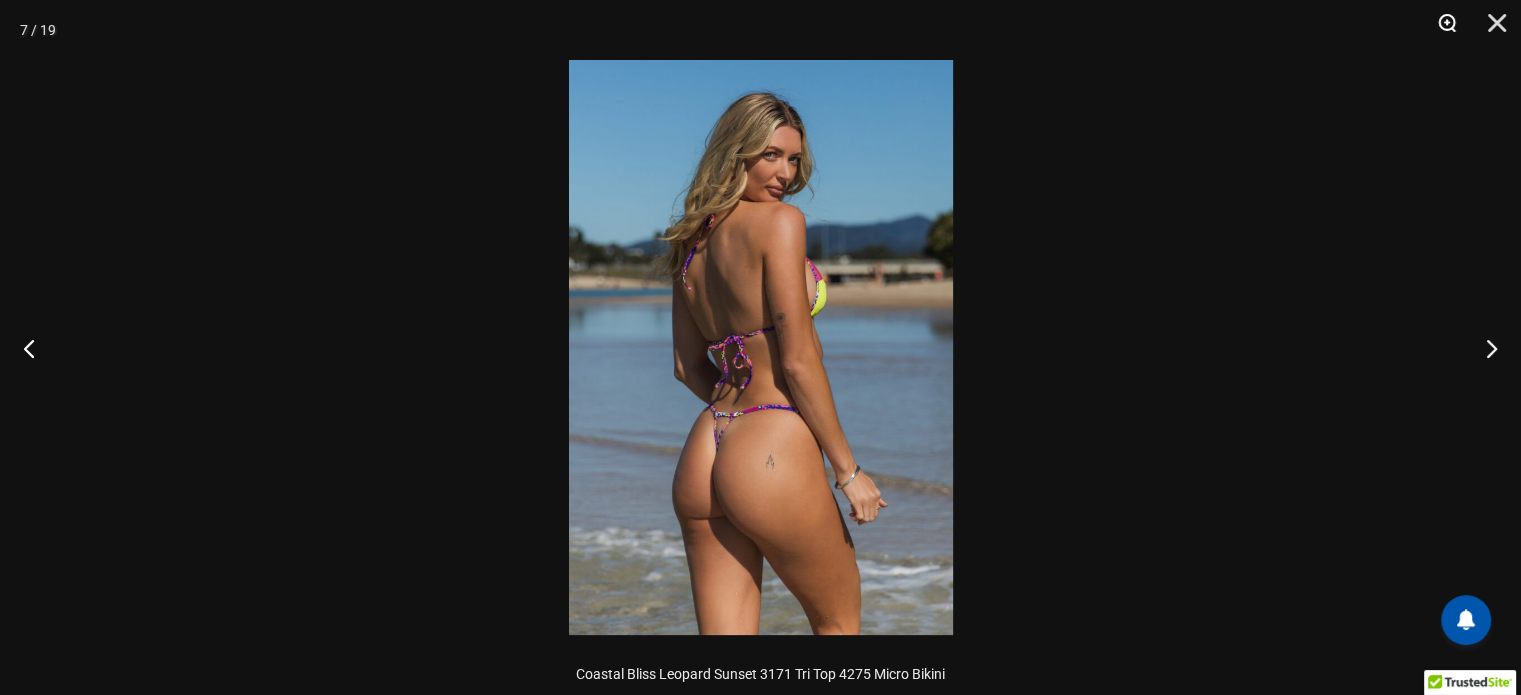 click at bounding box center [1440, 30] 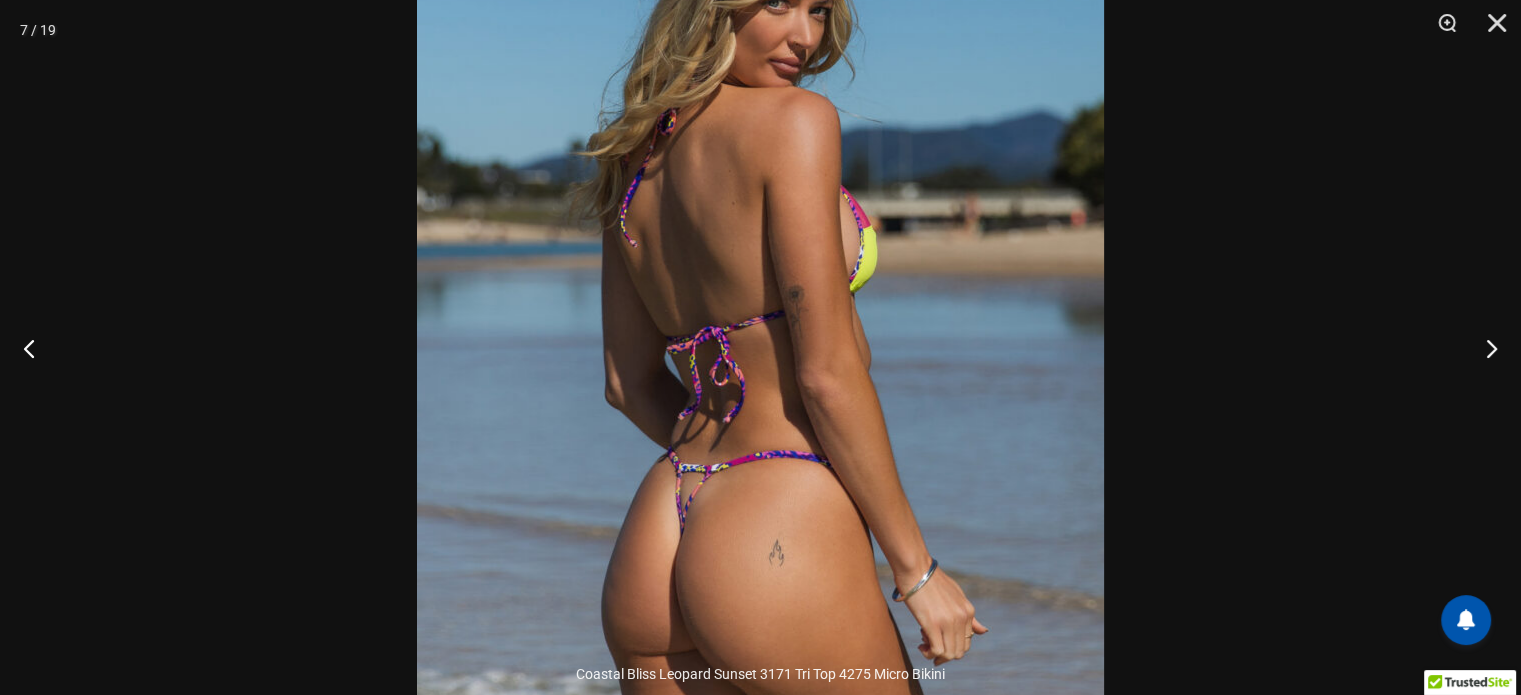 click at bounding box center [760, 348] 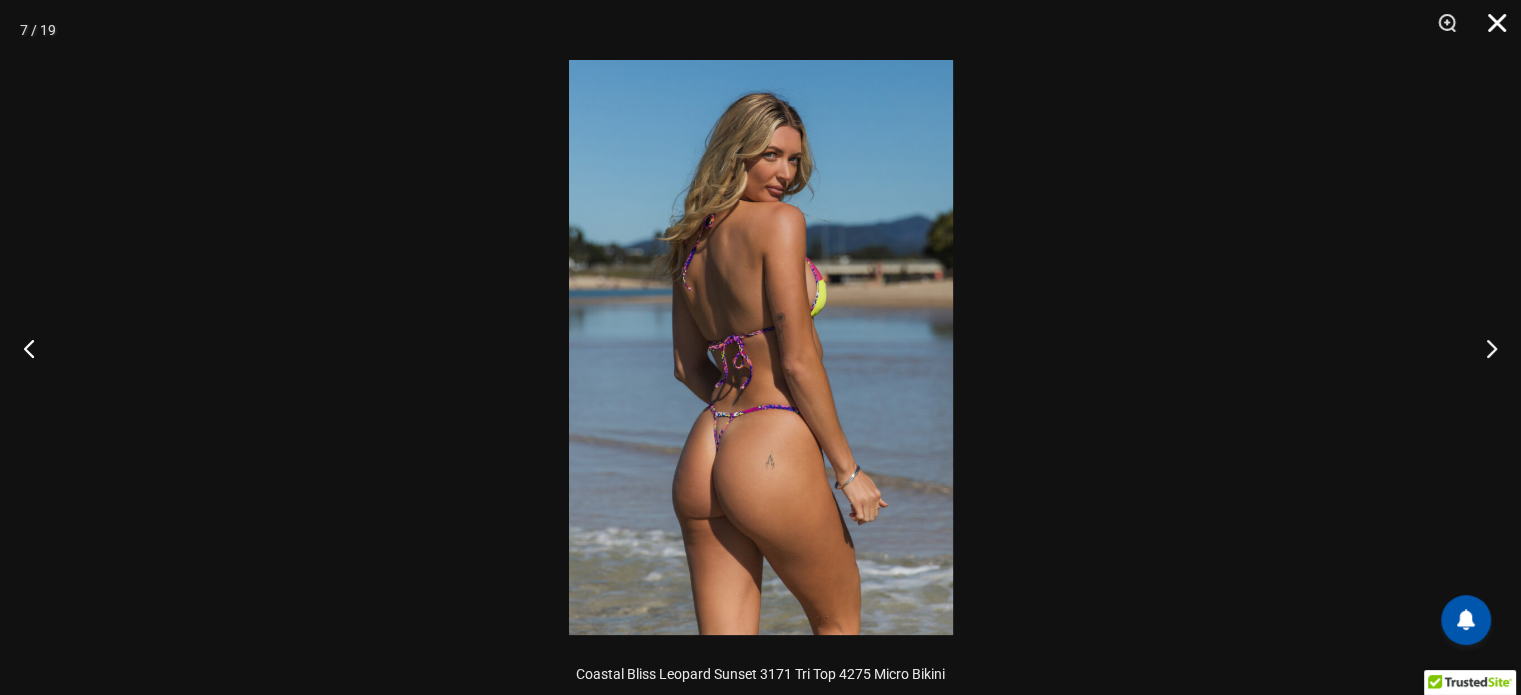click at bounding box center (1490, 30) 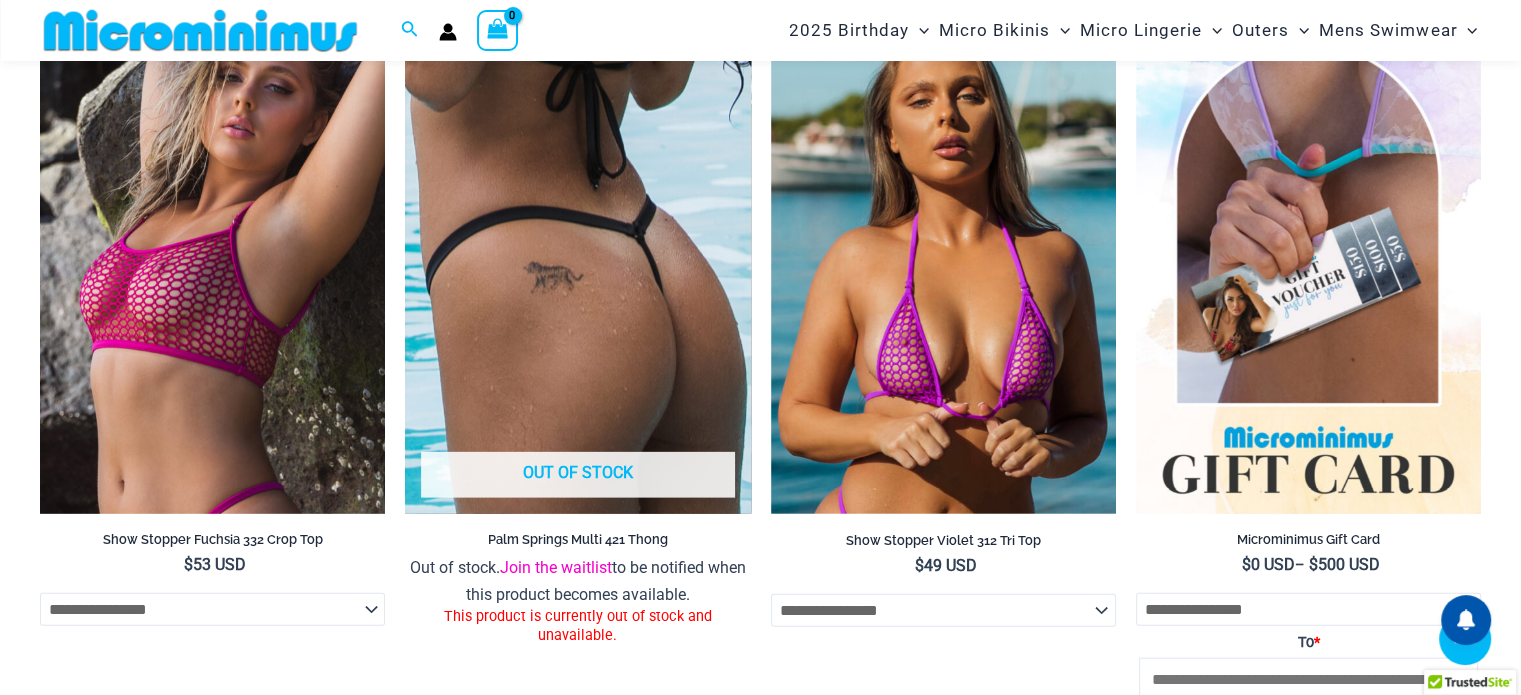 scroll, scrollTop: 3984, scrollLeft: 0, axis: vertical 